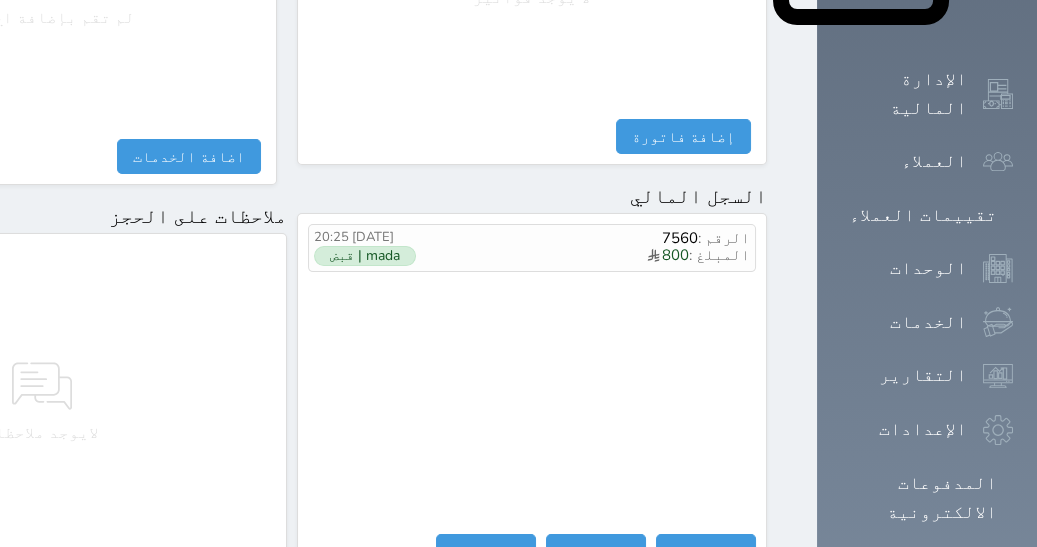scroll, scrollTop: 1175, scrollLeft: 0, axis: vertical 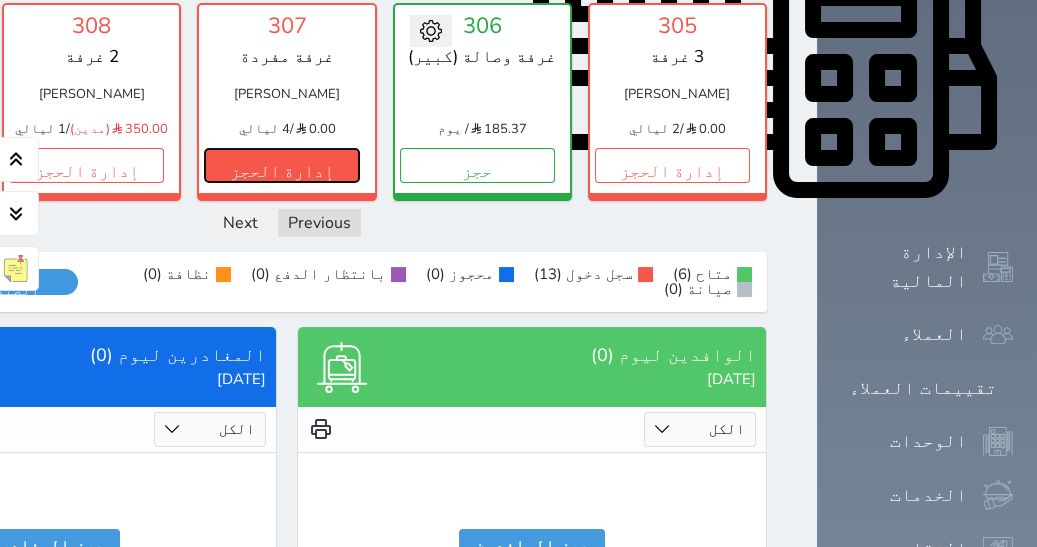 click on "إدارة الحجز" at bounding box center (281, 165) 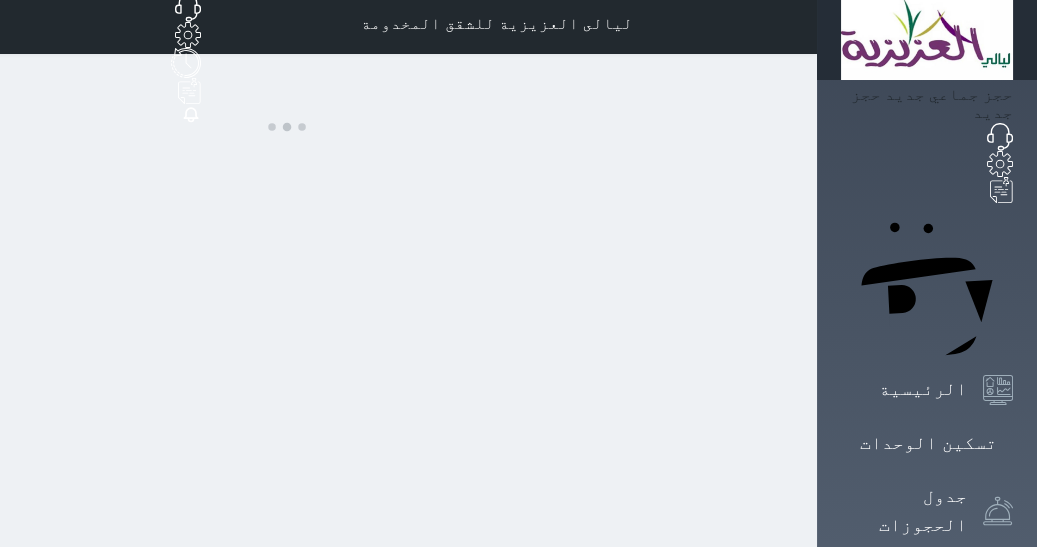 scroll, scrollTop: 0, scrollLeft: 0, axis: both 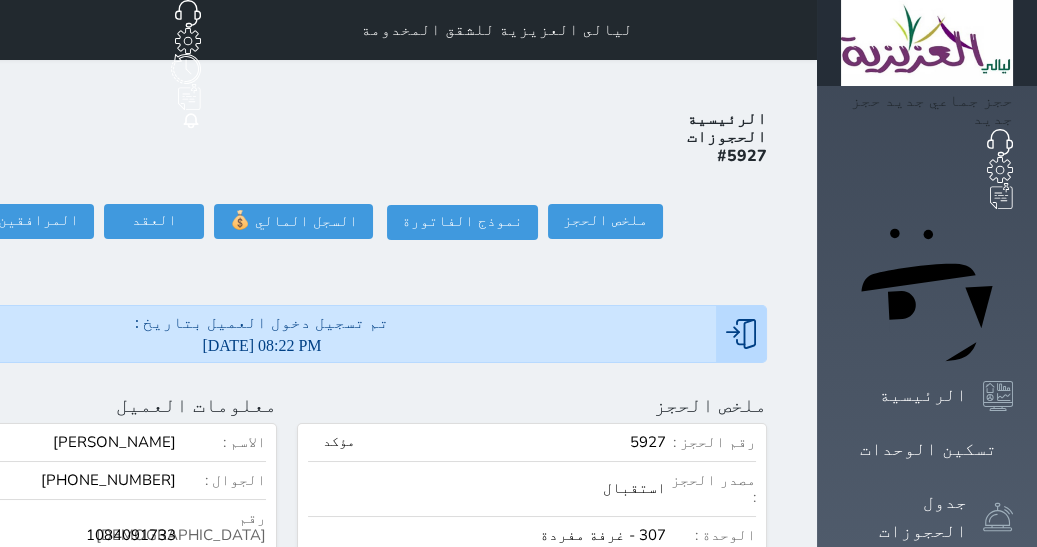 click on "تسجيل مغادرة" at bounding box center [-117, 221] 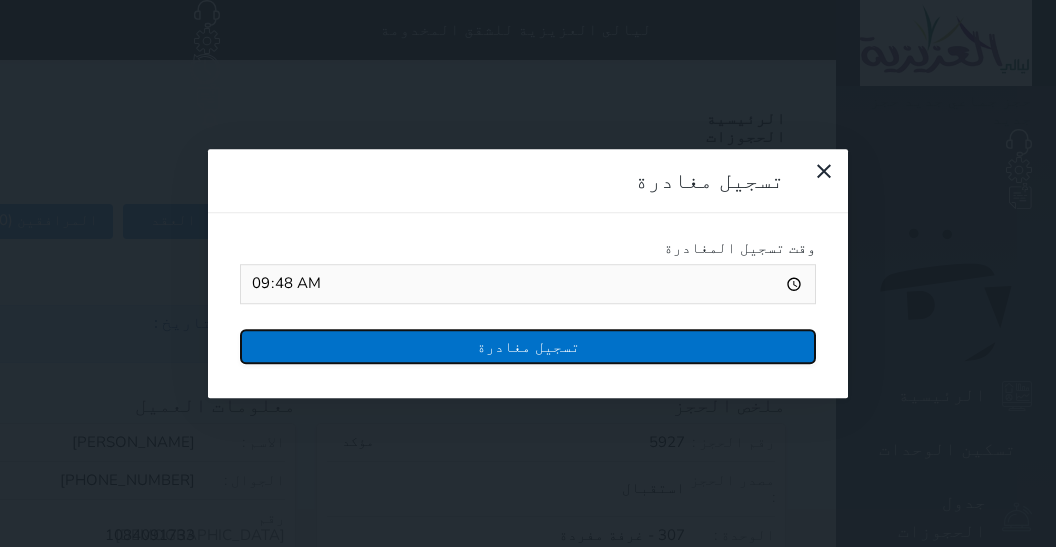 click on "تسجيل مغادرة" at bounding box center [528, 346] 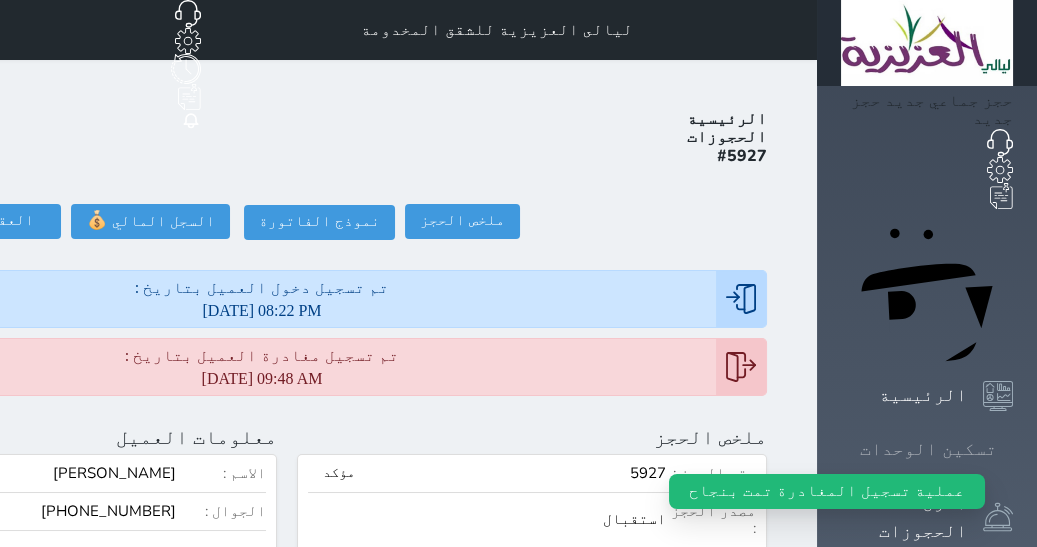 click on "تسكين الوحدات" at bounding box center [928, 449] 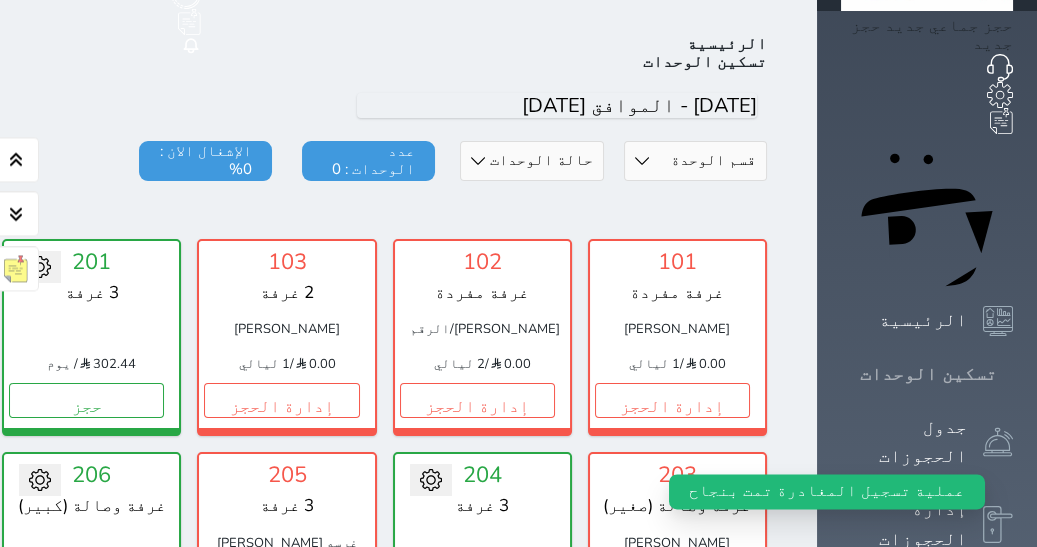 scroll, scrollTop: 77, scrollLeft: 0, axis: vertical 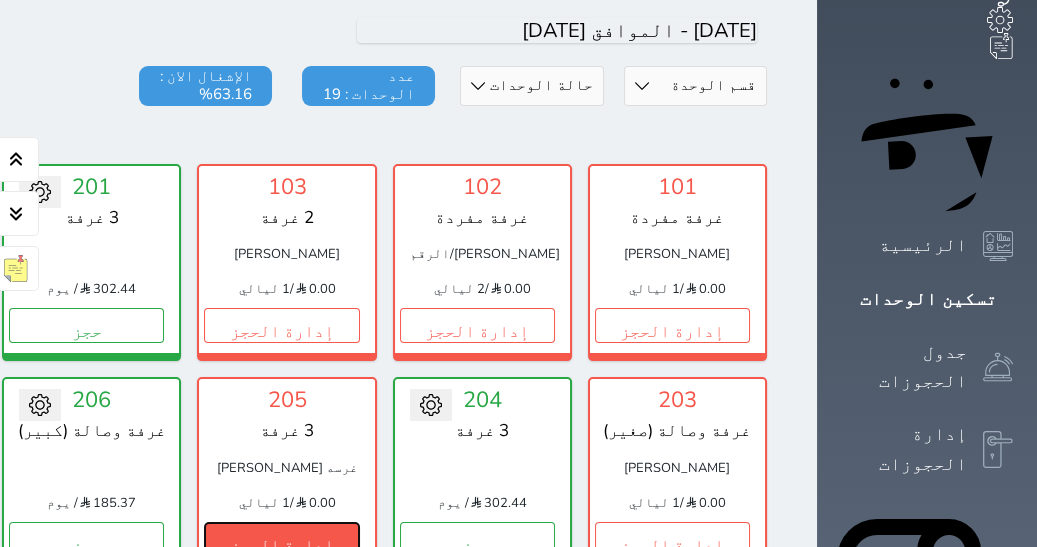 click on "إدارة الحجز" at bounding box center [281, 539] 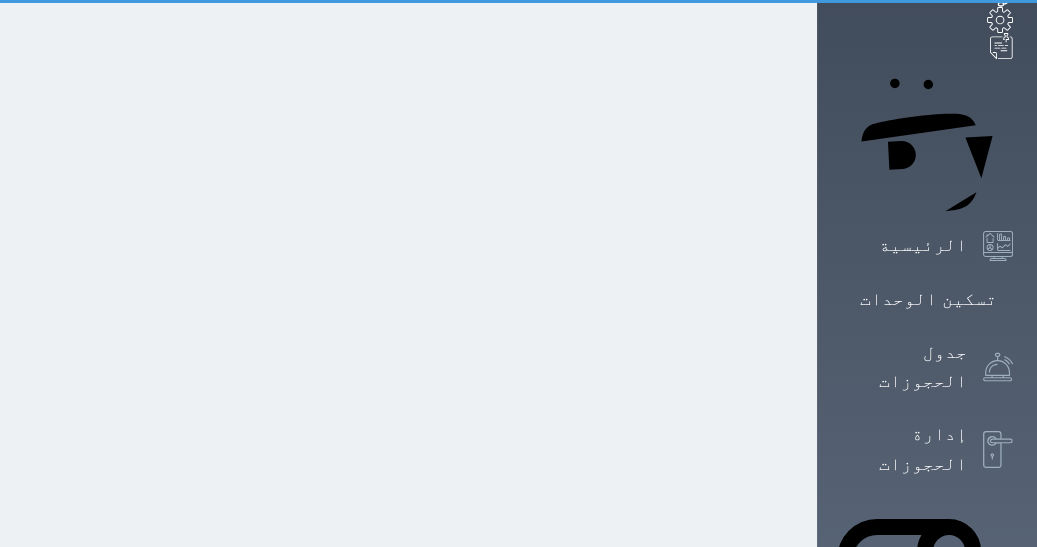 scroll, scrollTop: 0, scrollLeft: 0, axis: both 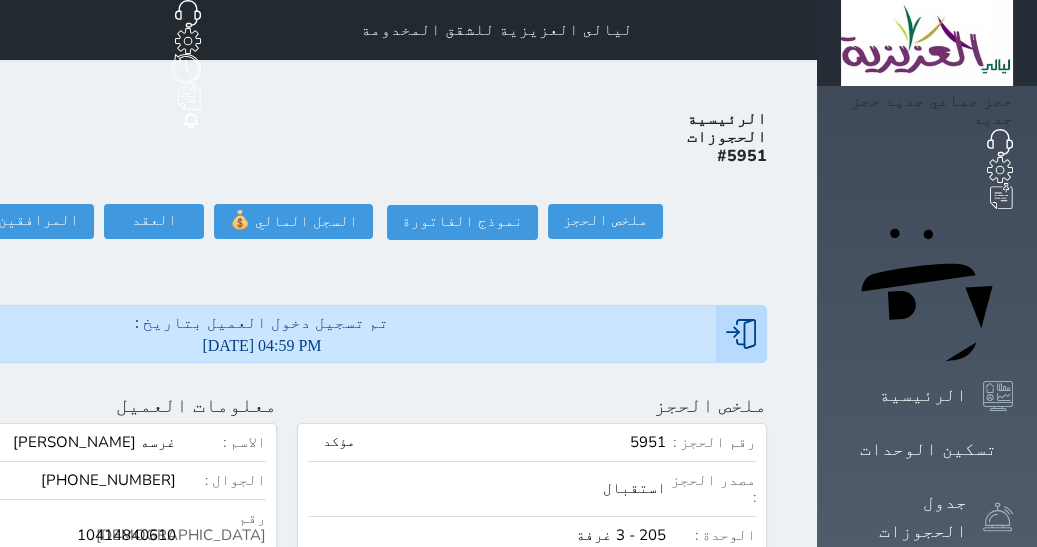 click on "تسجيل مغادرة" at bounding box center (-117, 221) 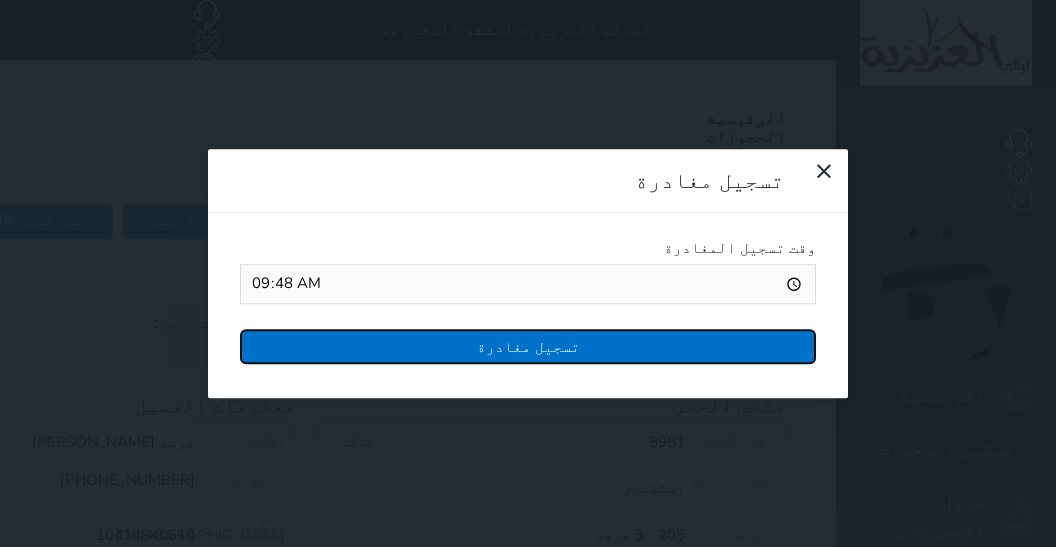 click on "تسجيل مغادرة" at bounding box center (528, 346) 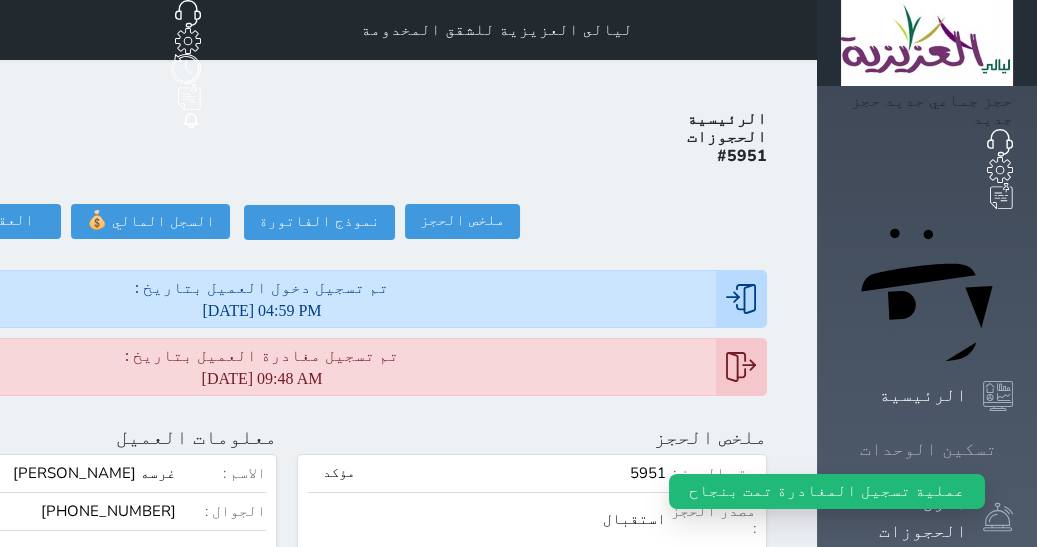 click on "تسكين الوحدات" at bounding box center (928, 449) 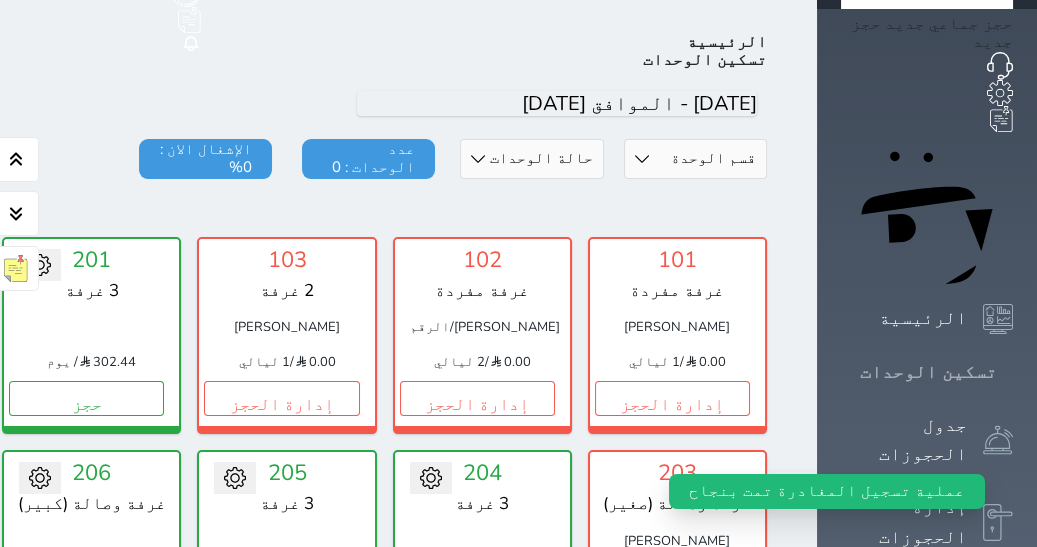 scroll, scrollTop: 77, scrollLeft: 0, axis: vertical 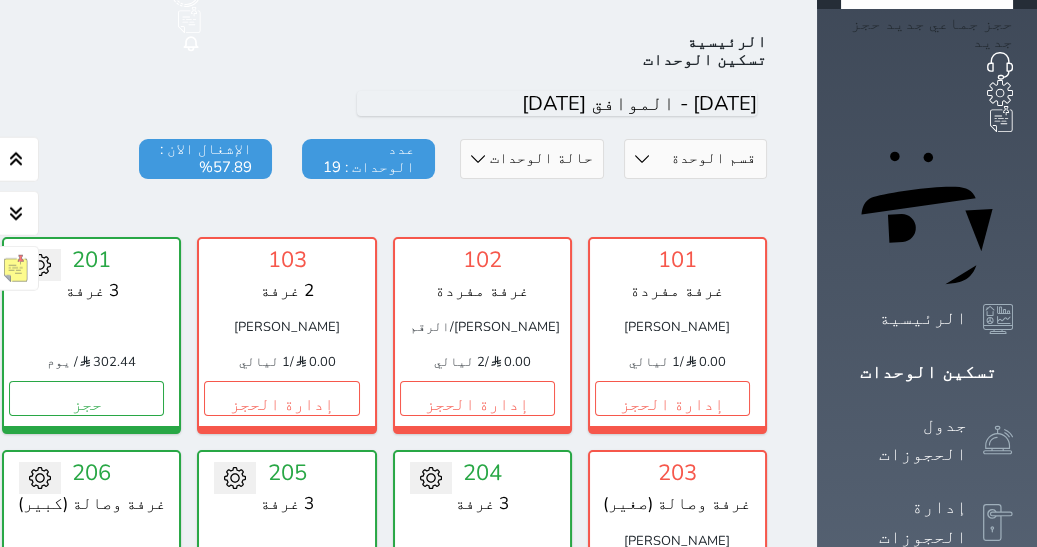 click on "203   غرفة وصالة (صغير)
[PERSON_NAME]
0.00
/   1 ليالي           إدارة الحجز" at bounding box center (677, 548) 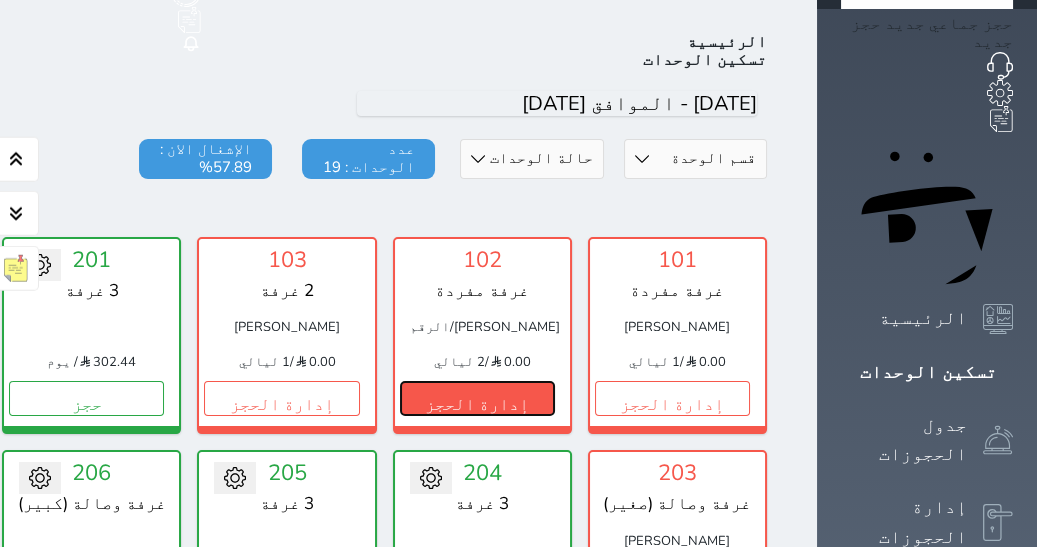 click on "إدارة الحجز" at bounding box center (477, 398) 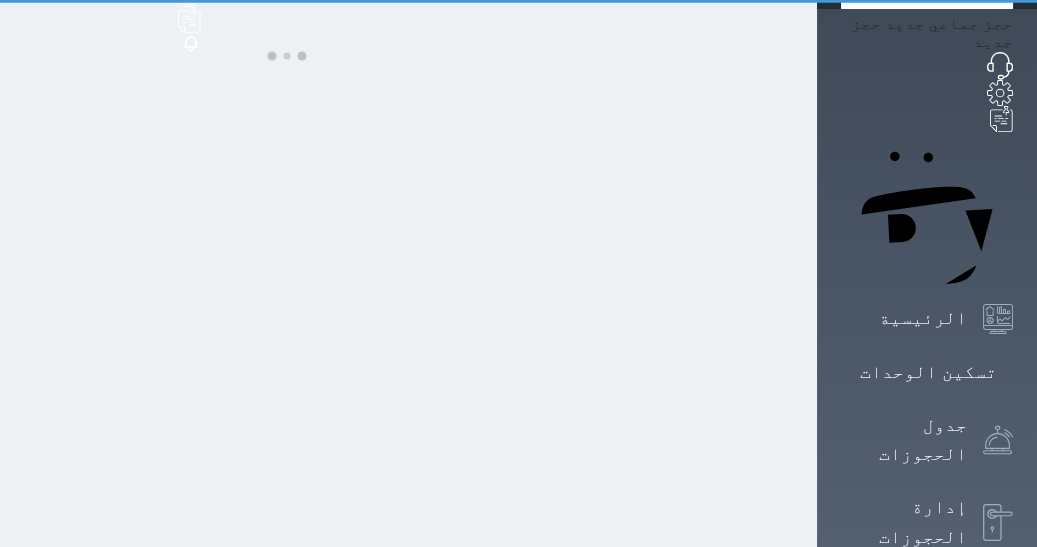 scroll, scrollTop: 0, scrollLeft: 0, axis: both 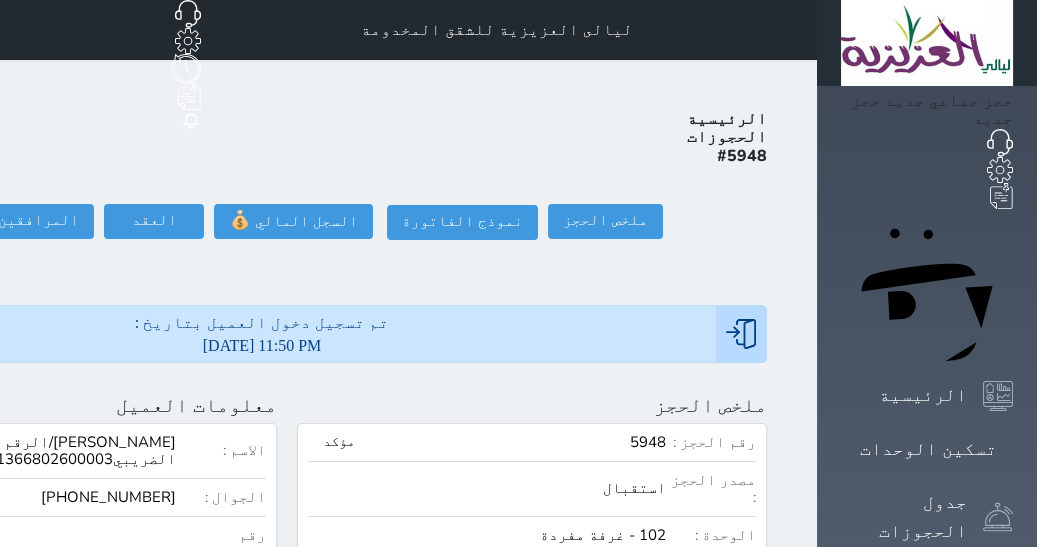 click on "الرئيسية   الحجوزات   #5948         ملخص الحجز         ملخص الحجز #5948                           نموذج الفاتورة   السجل المالي   💰         العقد         العقد #5948                                   العقود الموقعه #5948
العقود الموقعه (0)
#   تاريخ التوقيع   الاجرائات       المرافقين (0)         المرافقين                 البحث عن المرافقين :        الاسم       رقم الهوية       البريد الإلكتروني       الجوال           تغيير العميل              الاسم *     الجنس    اختر الجنس   ذكر انثى   تاريخ الميلاد         تاريخ الميلاد الهجرى         صلة القرابة
اختر صلة القرابة   [PERSON_NAME] زوجة اخ اخت اب ام زوج أخرى   نوع العميل   اختر نوع   مواطن" at bounding box center [287, 968] 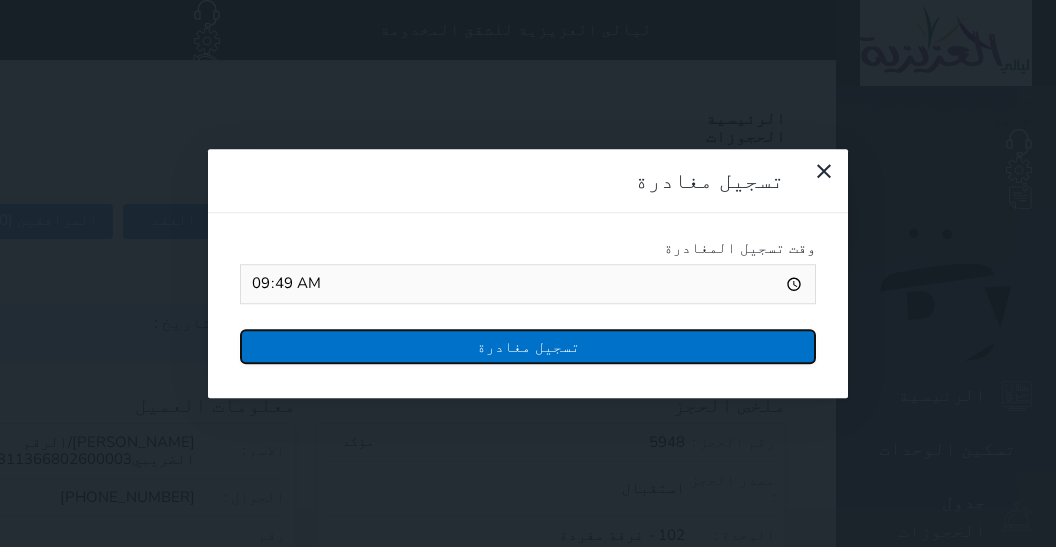 click on "تسجيل مغادرة" at bounding box center (528, 346) 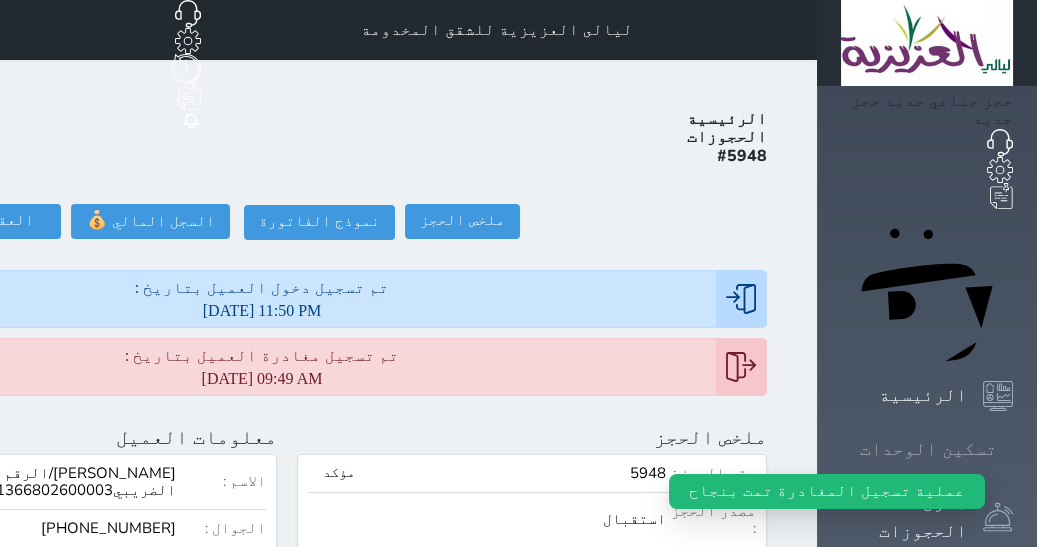 click at bounding box center (1013, 449) 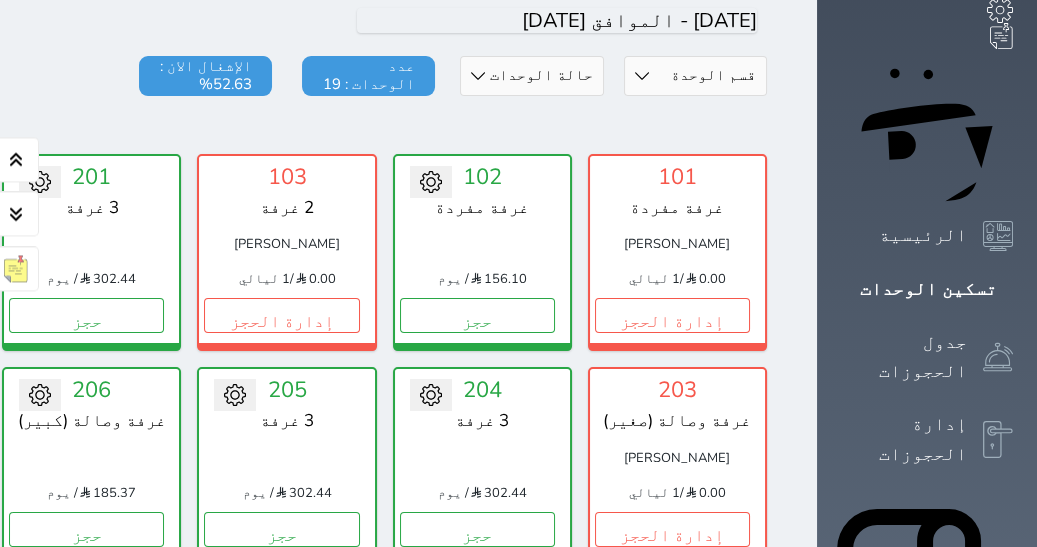 scroll, scrollTop: 165, scrollLeft: 0, axis: vertical 